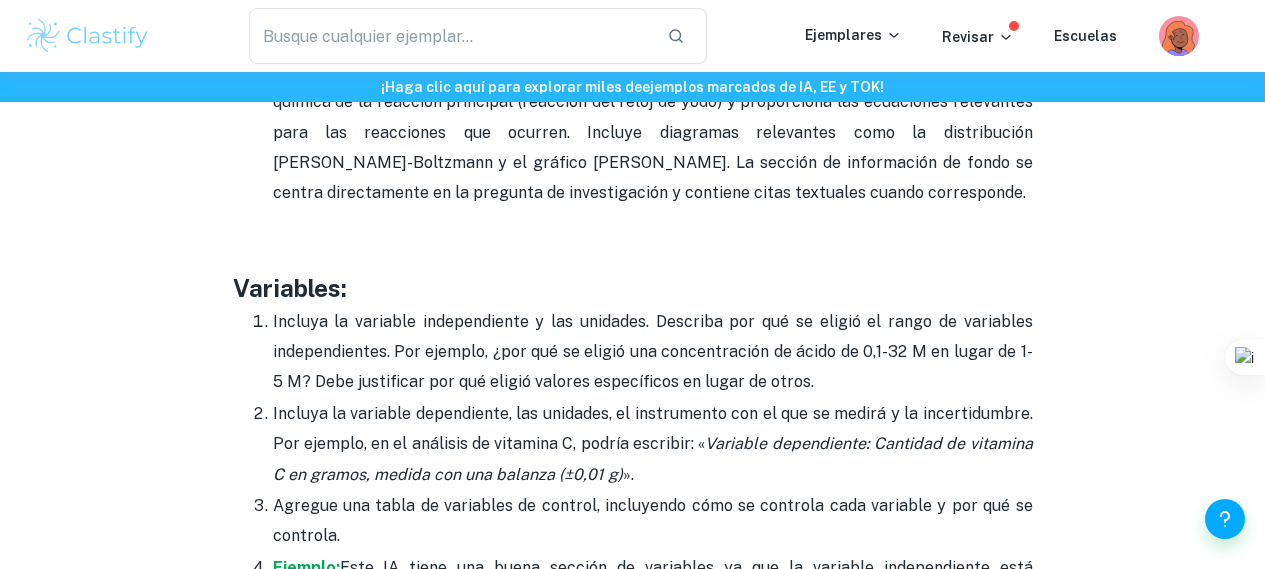 scroll, scrollTop: 3509, scrollLeft: 0, axis: vertical 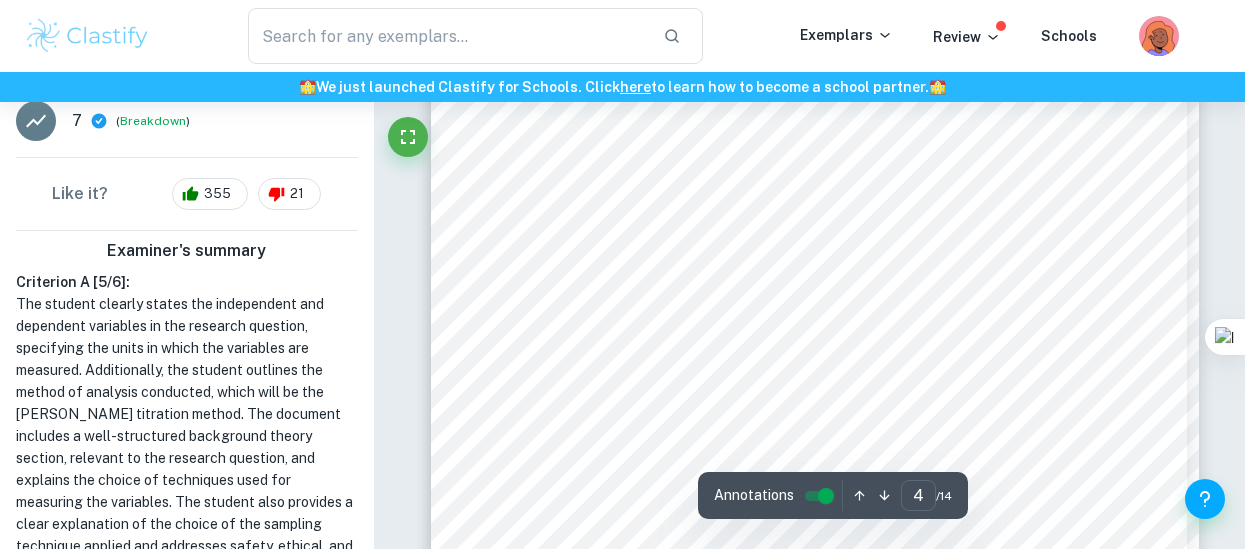 click on "4 Variable   Explanation Pressure Pressure could not have been controlled under school laboratory conditions, which could have impacted the results. However, data variation resulted from the lack of pressure control should not be of great significance as most compounds involved used were not in a gaseous state Temperature of the environment and of solutions used The temperature in the laboratory and of solutions could not have been controlled under school laboratory conditions, which could have impacted the results. Nevertheless, as all water samples were treated with the same reagents and no additional heat was applied to the system nor the surroundings during the experiment Table 2. Uncontrolled variables Apparatus and chemicals: ï   30x   100   mL   glass   stoppered dissolved   oxygen   bottles   (BOD bottles) ï   digital scales ( ± 0.001 g) ï   a pair of safety gloves and safety glasses ï   a water boiler ï   1x 100 cm 3   beaker ï   3x 500 cm3 volumetric flasks ( ± 0.5 cm 3   ) ï   cm 3   ) ï" at bounding box center (809, 562) 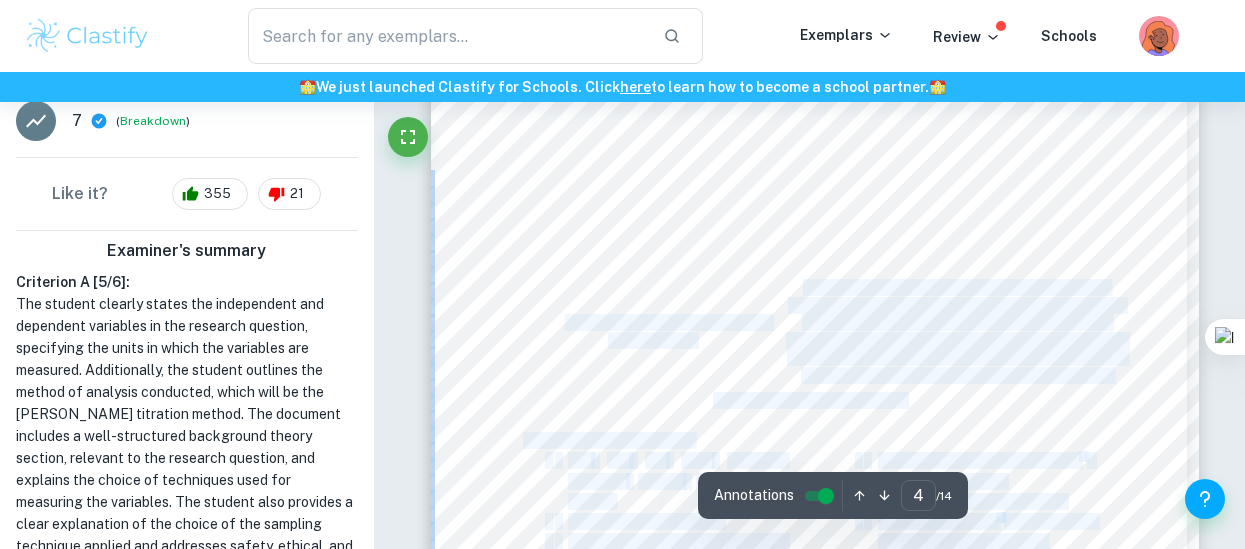 drag, startPoint x: 569, startPoint y: 328, endPoint x: 700, endPoint y: 339, distance: 131.46101 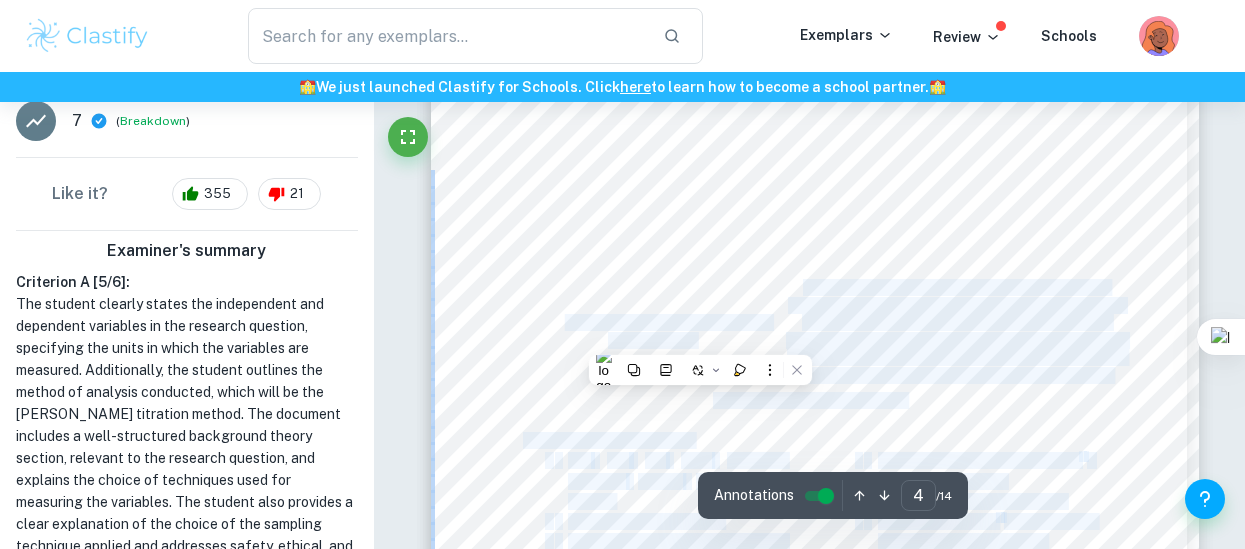 click on "conditions, which could have impacted the results." at bounding box center (956, 322) 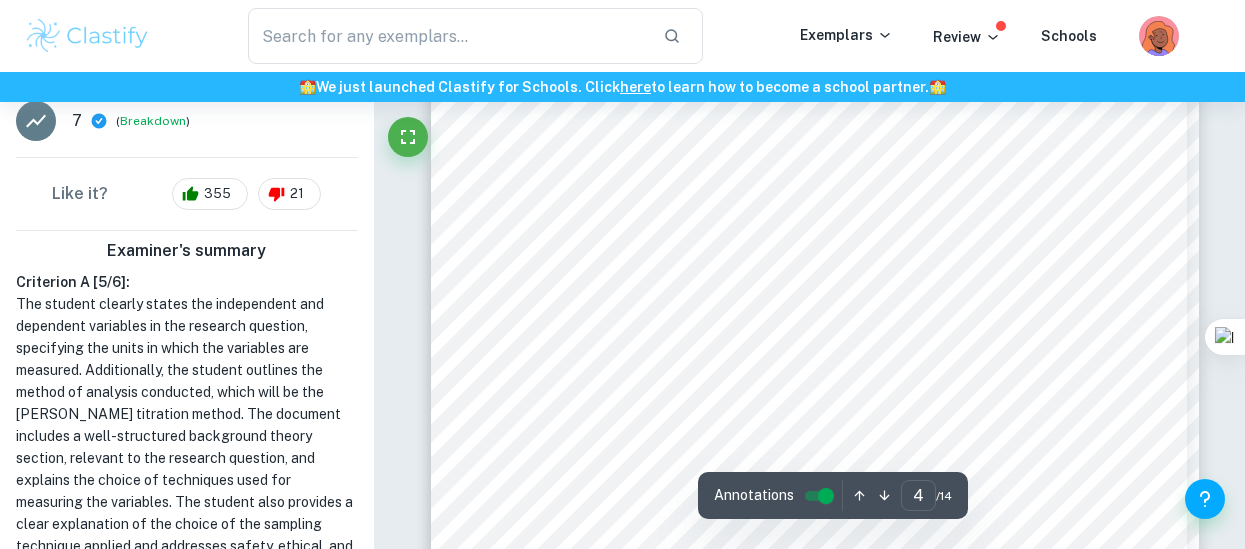click on "4 Variable   Explanation Pressure Pressure could not have been controlled under school laboratory conditions, which could have impacted the results. However, data variation resulted from the lack of pressure control should not be of great significance as most compounds involved used were not in a gaseous state Temperature of the environment and of solutions used The temperature in the laboratory and of solutions could not have been controlled under school laboratory conditions, which could have impacted the results. Nevertheless, as all water samples were treated with the same reagents and no additional heat was applied to the system nor the surroundings during the experiment Table 2. Uncontrolled variables Apparatus and chemicals: ï   30x   100   mL   glass   stoppered dissolved   oxygen   bottles   (BOD bottles) ï   digital scales ( ± 0.001 g) ï   a pair of safety gloves and safety glasses ï   a water boiler ï   1x 100 cm 3   beaker ï   3x 500 cm3 volumetric flasks ( ± 0.5 cm 3   ) ï   cm 3   ) ï" at bounding box center (809, 562) 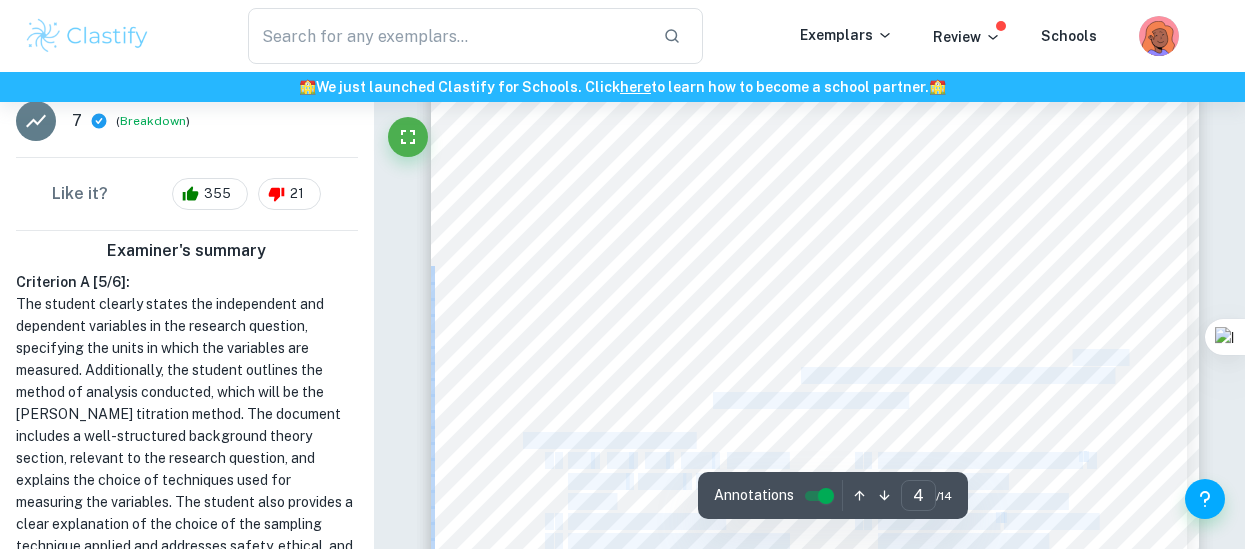 drag, startPoint x: 793, startPoint y: 282, endPoint x: 1085, endPoint y: 349, distance: 299.58804 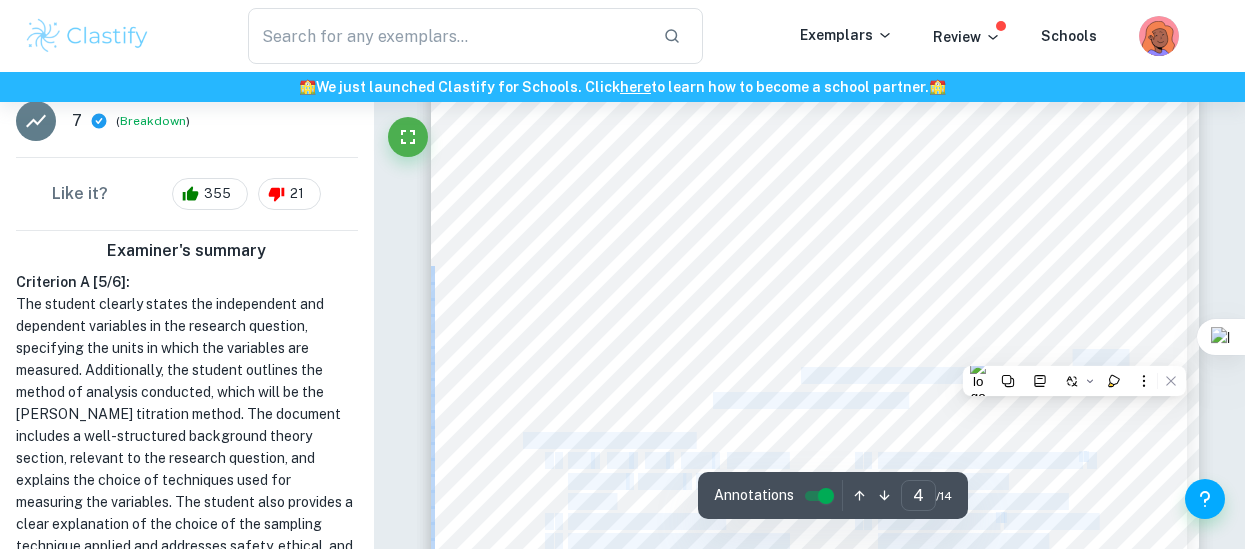 click on "same reagents and no additional heat was applied to the" at bounding box center (956, 357) 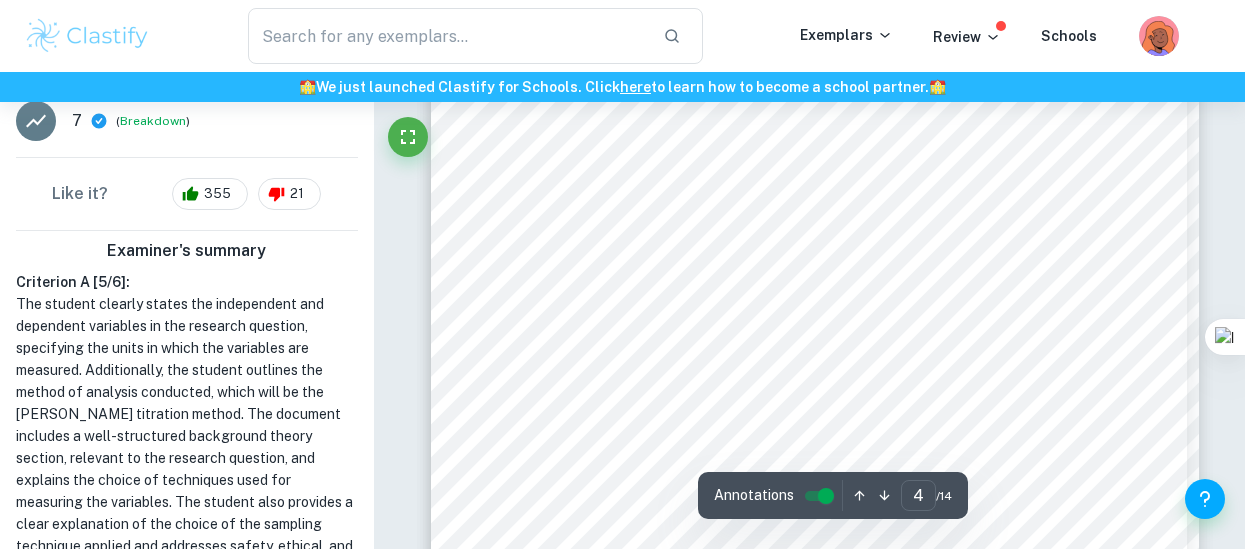 drag, startPoint x: 1083, startPoint y: 362, endPoint x: 882, endPoint y: 315, distance: 206.4219 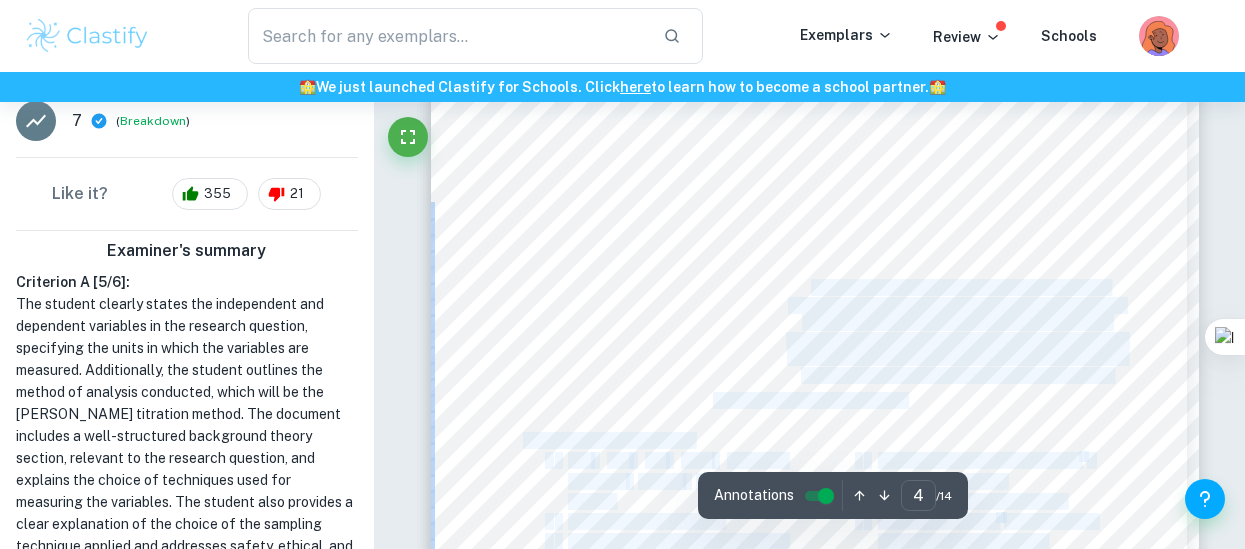 drag, startPoint x: 809, startPoint y: 287, endPoint x: 1110, endPoint y: 327, distance: 303.64618 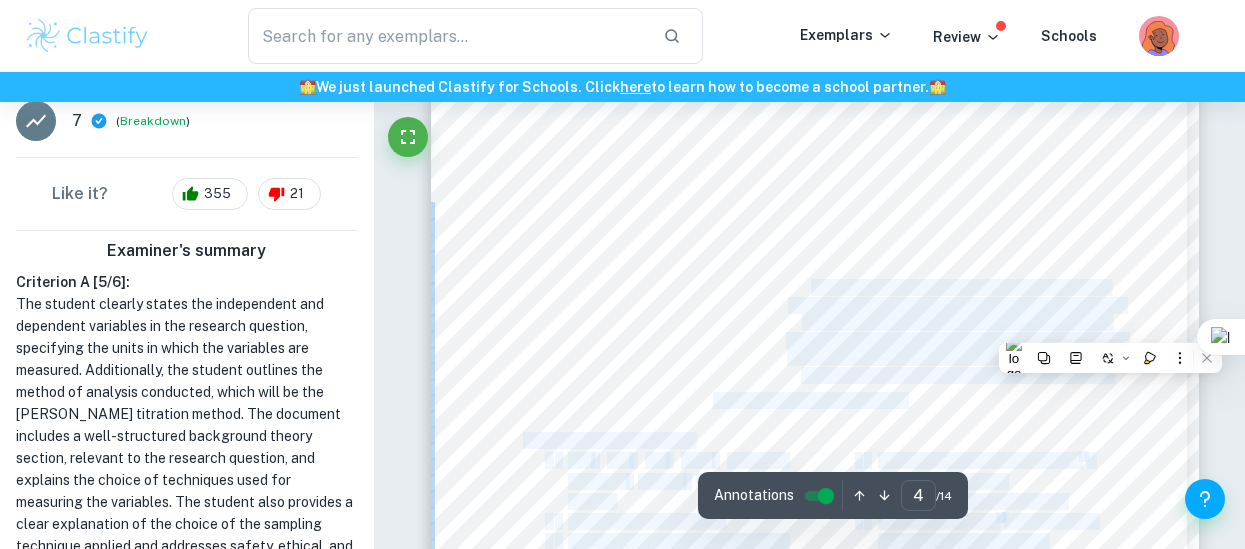 click on "4 Variable   Explanation Pressure Pressure could not have been controlled under school laboratory conditions, which could have impacted the results. However, data variation resulted from the lack of pressure control should not be of great significance as most compounds involved used were not in a gaseous state Temperature of the environment and of solutions used The temperature in the laboratory and of solutions could not have been controlled under school laboratory conditions, which could have impacted the results. Nevertheless, as all water samples were treated with the same reagents and no additional heat was applied to the system nor the surroundings during the experiment Table 2. Uncontrolled variables Apparatus and chemicals: ï   30x   100   mL   glass   stoppered dissolved   oxygen   bottles   (BOD bottles) ï   digital scales ( ± 0.001 g) ï   a pair of safety gloves and safety glasses ï   a water boiler ï   1x 100 cm 3   beaker ï   3x 500 cm3 volumetric flasks ( ± 0.5 cm 3   ) ï   cm 3   ) ï" at bounding box center [809, 562] 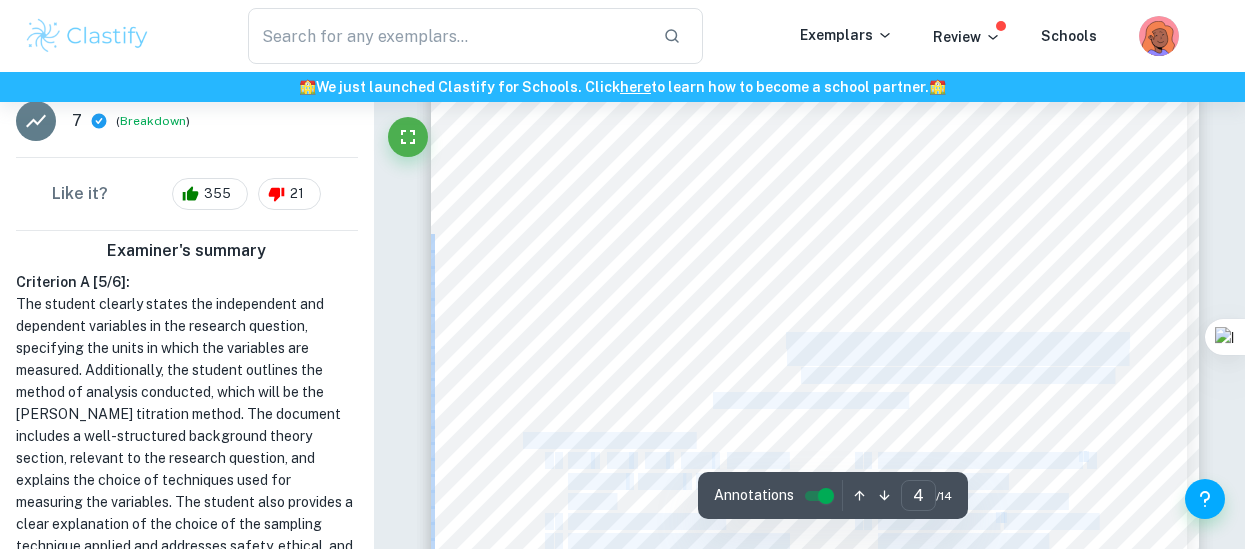drag, startPoint x: 1110, startPoint y: 322, endPoint x: 797, endPoint y: 288, distance: 314.84122 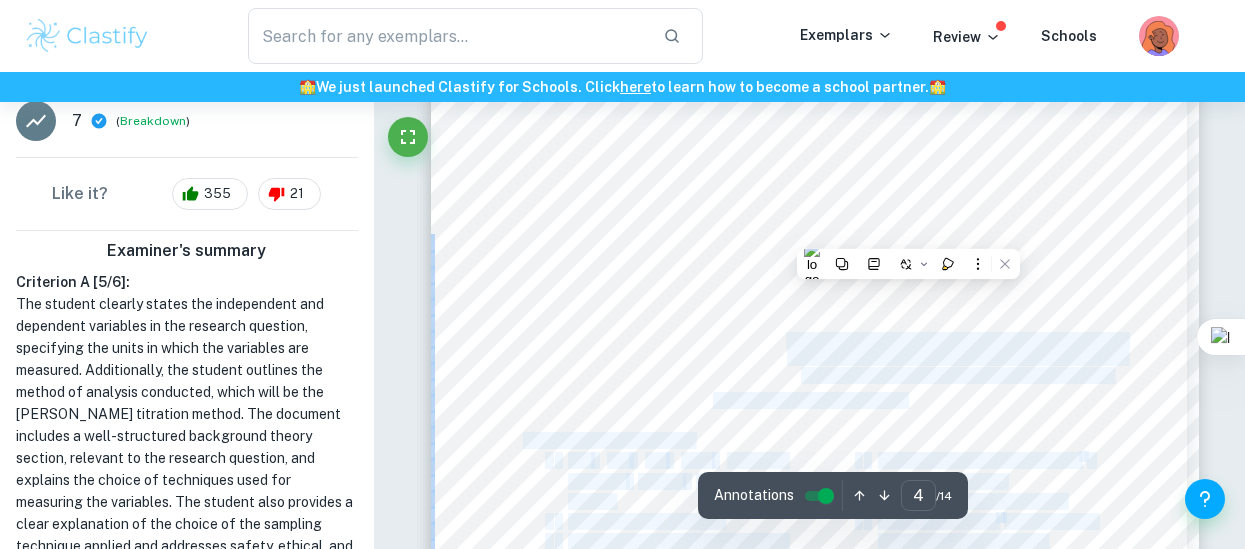 click on "4 Variable   Explanation Pressure Pressure could not have been controlled under school laboratory conditions, which could have impacted the results. However, data variation resulted from the lack of pressure control should not be of great significance as most compounds involved used were not in a gaseous state Temperature of the environment and of solutions used The temperature in the laboratory and of solutions could not have been controlled under school laboratory conditions, which could have impacted the results. Nevertheless, as all water samples were treated with the same reagents and no additional heat was applied to the system nor the surroundings during the experiment Table 2. Uncontrolled variables Apparatus and chemicals: ï   30x   100   mL   glass   stoppered dissolved   oxygen   bottles   (BOD bottles) ï   digital scales ( ± 0.001 g) ï   a pair of safety gloves and safety glasses ï   a water boiler ï   1x 100 cm 3   beaker ï   3x 500 cm3 volumetric flasks ( ± 0.5 cm 3   ) ï   cm 3   ) ï" at bounding box center (809, 562) 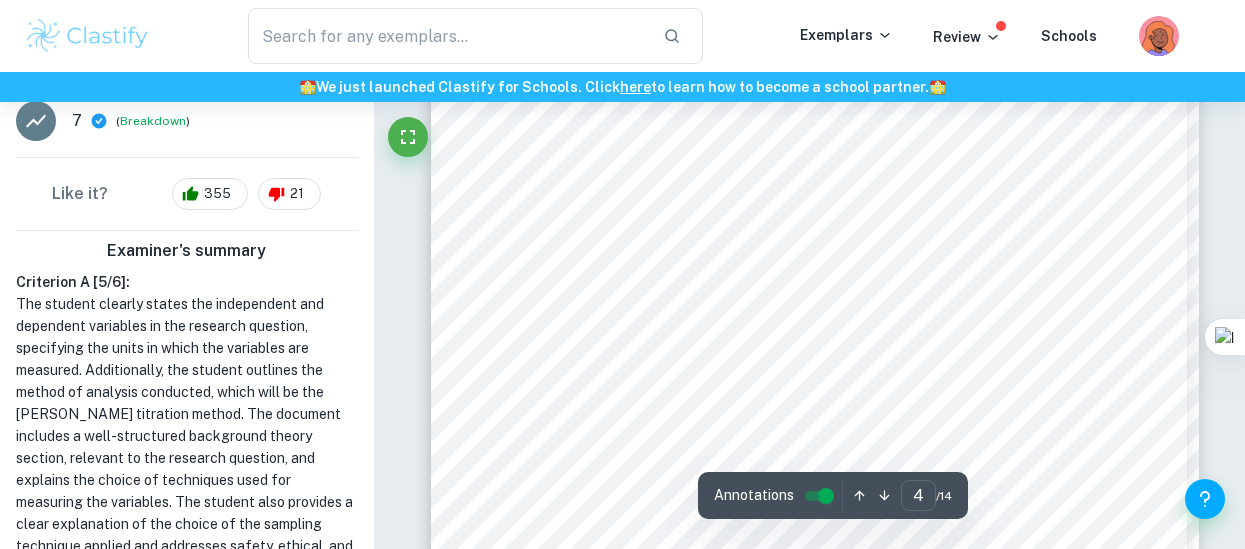 click on "4 Variable   Explanation Pressure Pressure could not have been controlled under school laboratory conditions, which could have impacted the results. However, data variation resulted from the lack of pressure control should not be of great significance as most compounds involved used were not in a gaseous state Temperature of the environment and of solutions used The temperature in the laboratory and of solutions could not have been controlled under school laboratory conditions, which could have impacted the results. Nevertheless, as all water samples were treated with the same reagents and no additional heat was applied to the system nor the surroundings during the experiment Table 2. Uncontrolled variables Apparatus and chemicals: ï   30x   100   mL   glass   stoppered dissolved   oxygen   bottles   (BOD bottles) ï   digital scales ( ± 0.001 g) ï   a pair of safety gloves and safety glasses ï   a water boiler ï   1x 100 cm 3   beaker ï   3x 500 cm3 volumetric flasks ( ± 0.5 cm 3   ) ï   cm 3   ) ï" at bounding box center (809, 562) 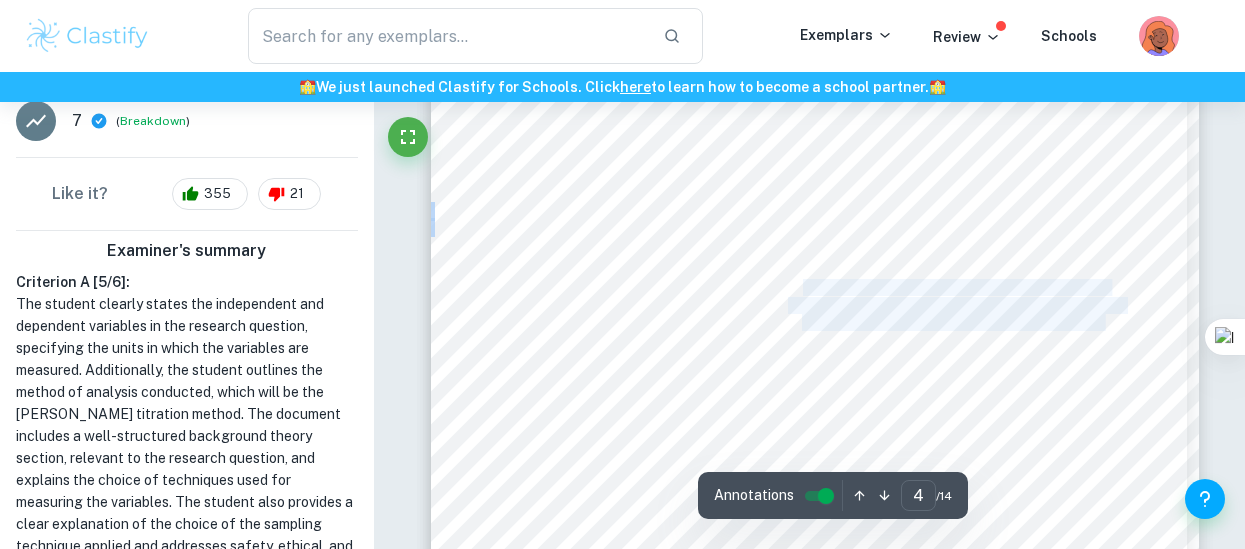drag, startPoint x: 804, startPoint y: 285, endPoint x: 1104, endPoint y: 325, distance: 302.6549 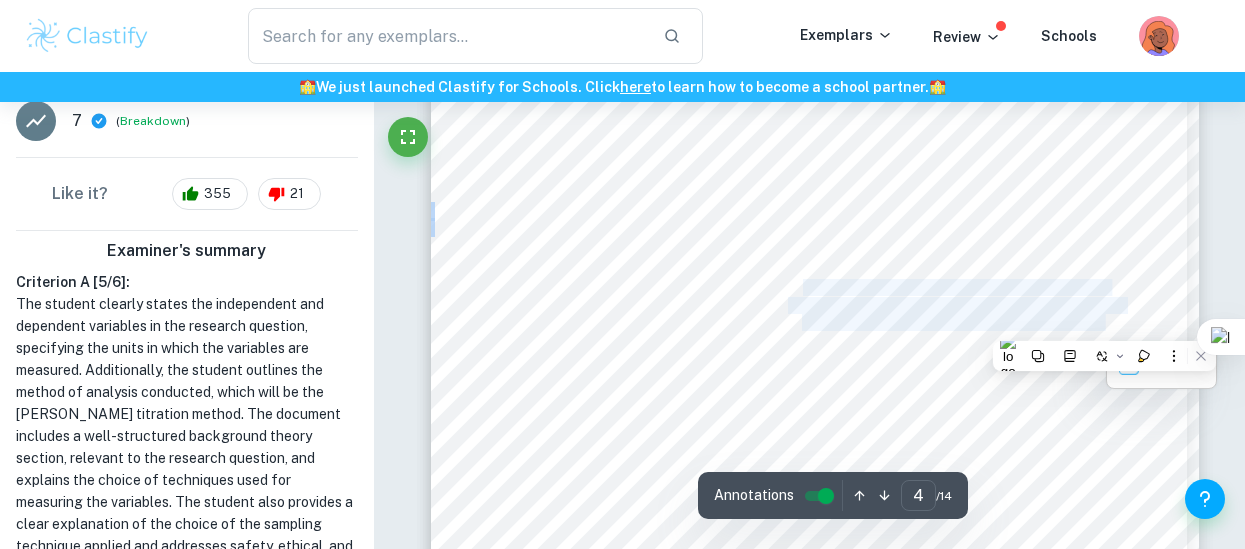 copy on "The temperature in the laboratory and of solutions could not have been controlled under school laboratory conditions, which could have impacted the results" 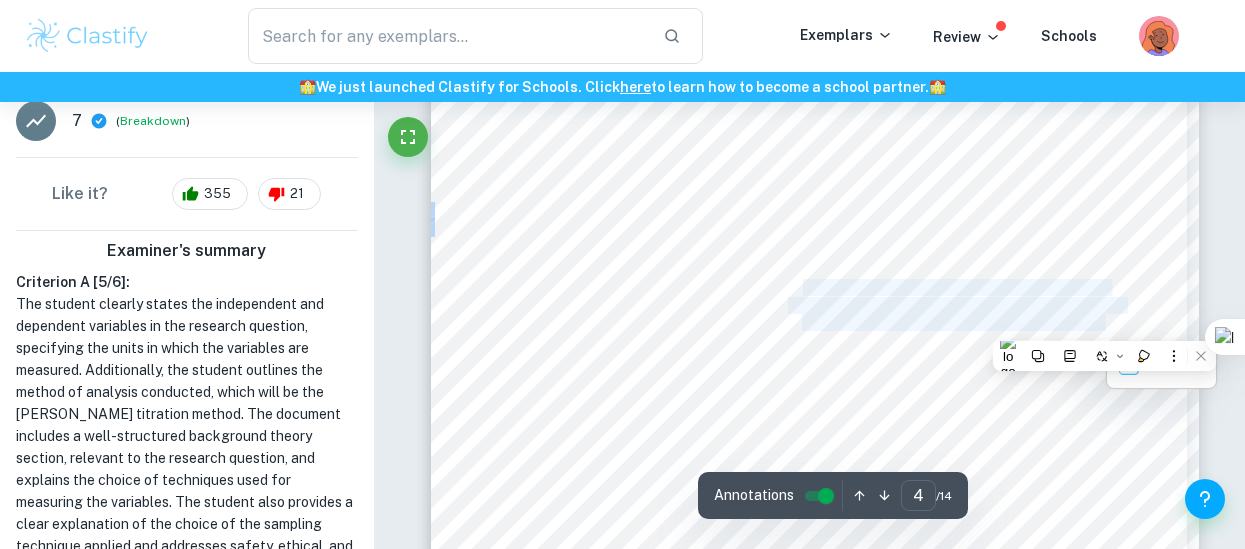 click on "The temperature in the laboratory and of solutions" at bounding box center [956, 287] 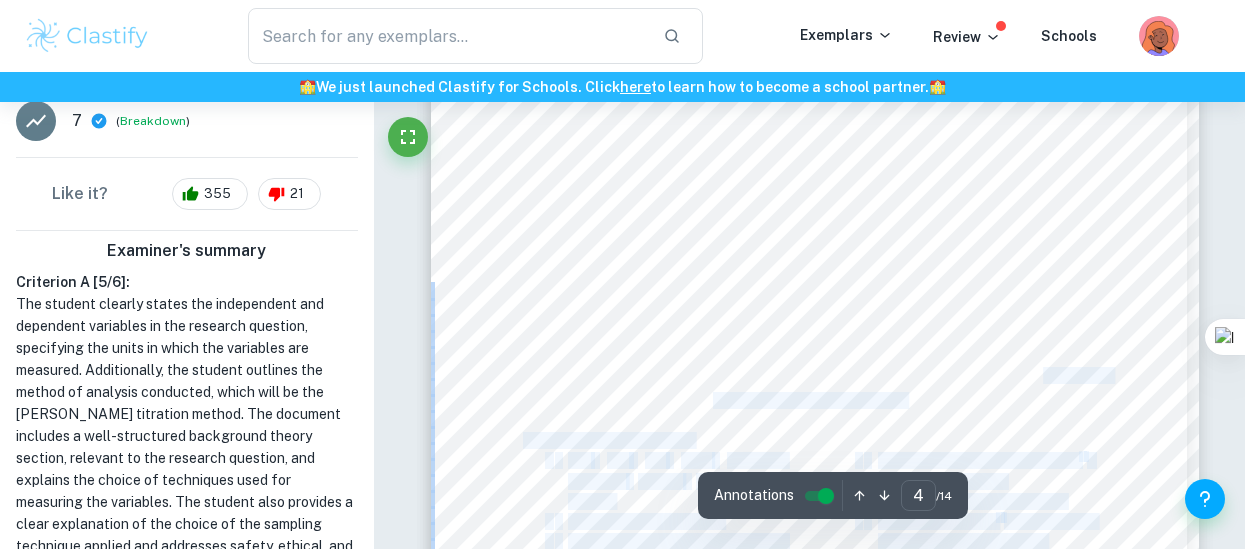 drag, startPoint x: 1113, startPoint y: 374, endPoint x: 963, endPoint y: 368, distance: 150.11995 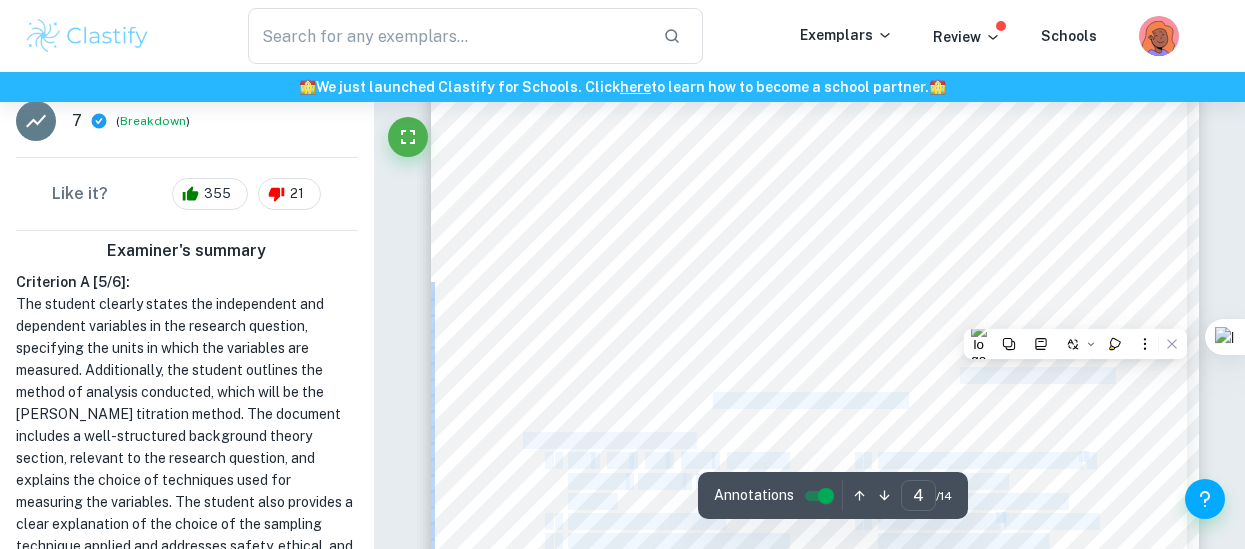 click on "4 Variable   Explanation Pressure Pressure could not have been controlled under school laboratory conditions, which could have impacted the results. However, data variation resulted from the lack of pressure control should not be of great significance as most compounds involved used were not in a gaseous state Temperature of the environment and of solutions used The temperature in the laboratory and of solutions could not have been controlled under school laboratory conditions, which could have impacted the results. Nevertheless, as all water samples were treated with the same reagents and no additional heat was applied to the system nor the surroundings during the experiment Table 2. Uncontrolled variables Apparatus and chemicals: ï   30x   100   mL   glass   stoppered dissolved   oxygen   bottles   (BOD bottles) ï   digital scales ( ± 0.001 g) ï   a pair of safety gloves and safety glasses ï   a water boiler ï   1x 100 cm 3   beaker ï   3x 500 cm3 volumetric flasks ( ± 0.5 cm 3   ) ï   cm 3   ) ï" at bounding box center (809, 562) 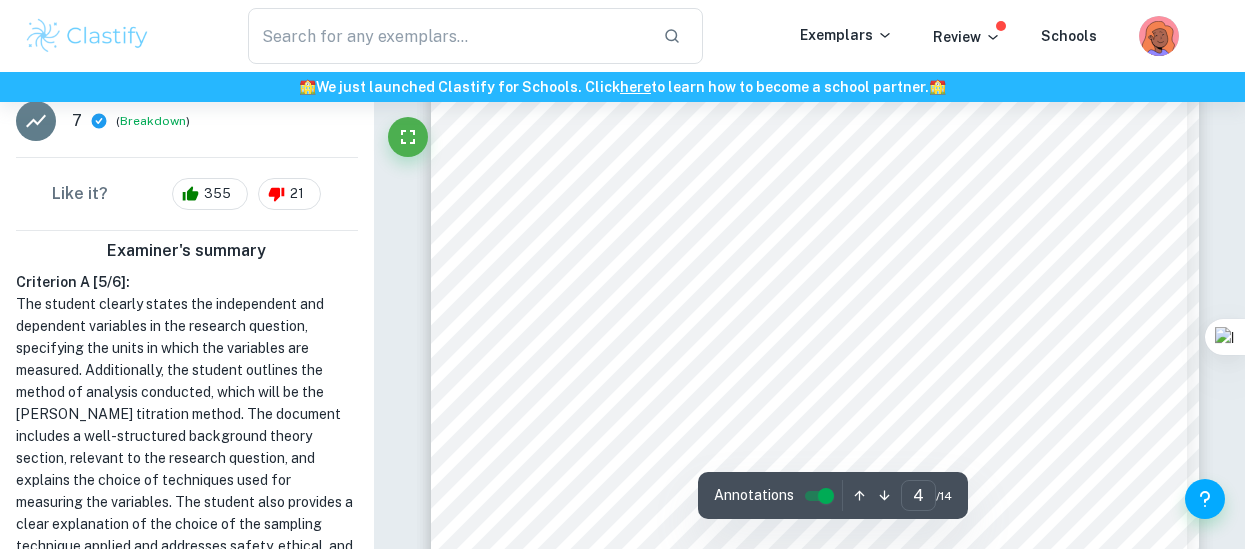click on "4 Variable   Explanation Pressure Pressure could not have been controlled under school laboratory conditions, which could have impacted the results. However, data variation resulted from the lack of pressure control should not be of great significance as most compounds involved used were not in a gaseous state Temperature of the environment and of solutions used The temperature in the laboratory and of solutions could not have been controlled under school laboratory conditions, which could have impacted the results. Nevertheless, as all water samples were treated with the same reagents and no additional heat was applied to the system nor the surroundings during the experiment Table 2. Uncontrolled variables Apparatus and chemicals: ï   30x   100   mL   glass   stoppered dissolved   oxygen   bottles   (BOD bottles) ï   digital scales ( ± 0.001 g) ï   a pair of safety gloves and safety glasses ï   a water boiler ï   1x 100 cm 3   beaker ï   3x 500 cm3 volumetric flasks ( ± 0.5 cm 3   ) ï   cm 3   ) ï" at bounding box center (809, 562) 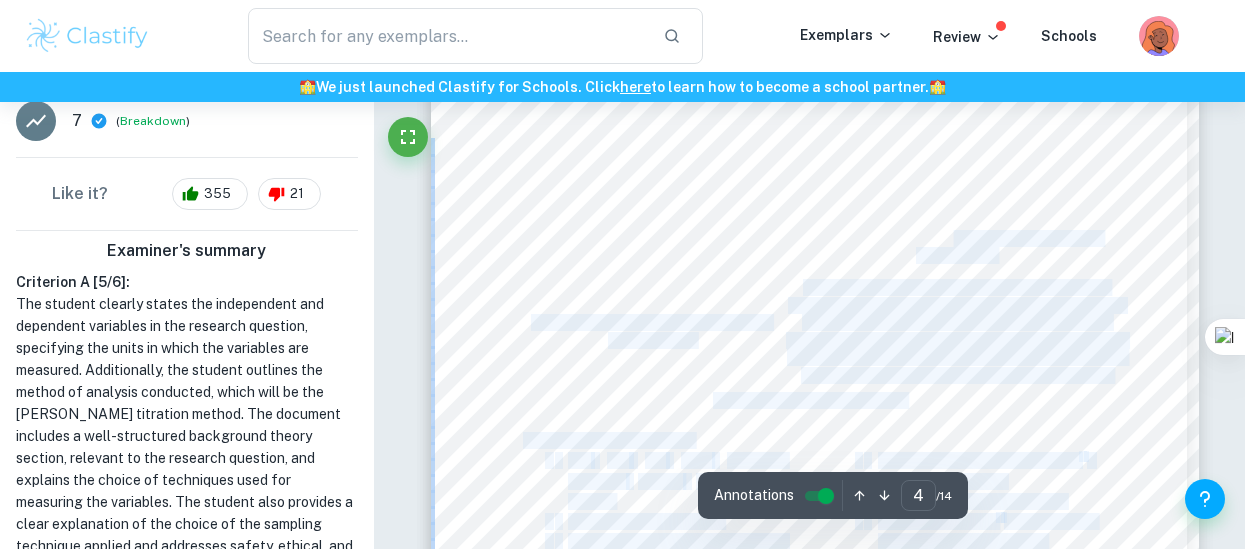 drag, startPoint x: 1022, startPoint y: 262, endPoint x: 904, endPoint y: 211, distance: 128.5496 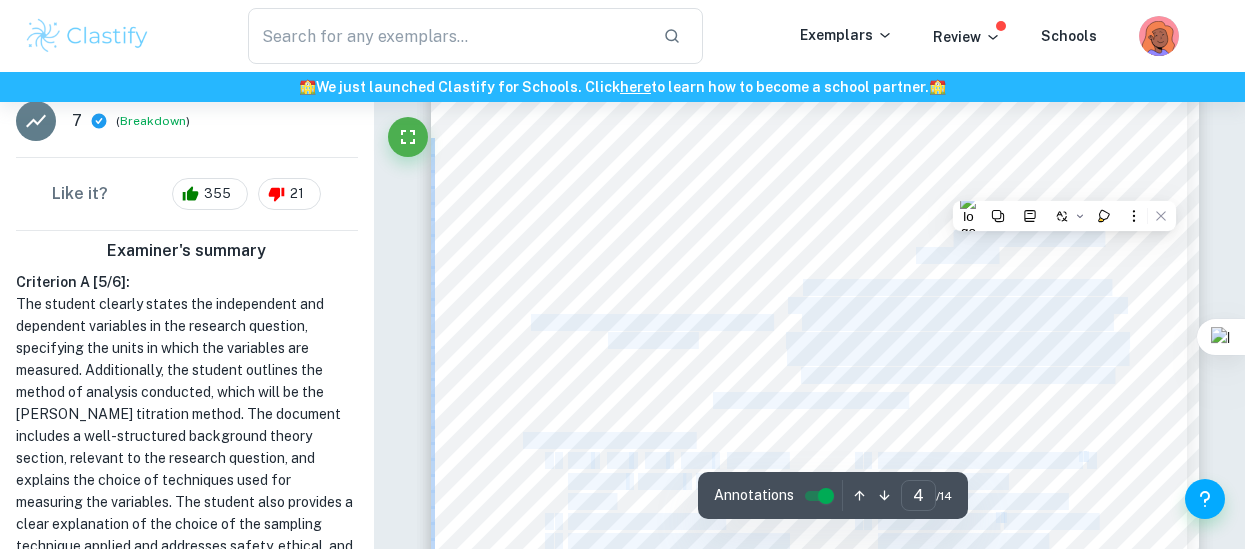 click on "results. However, data variation resulted from the lack" at bounding box center (956, 203) 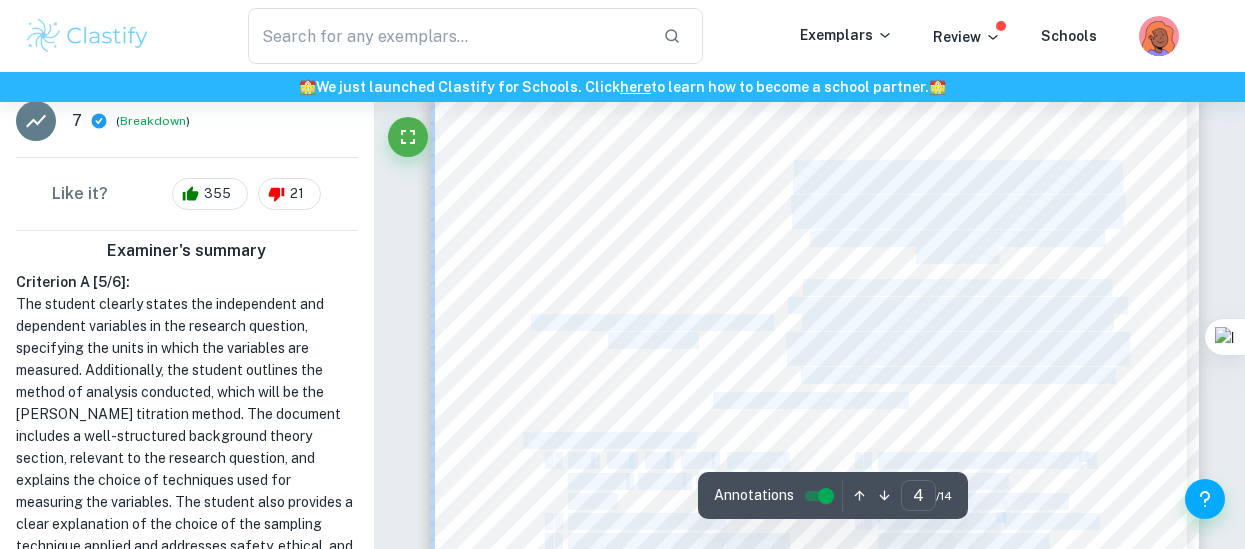 drag, startPoint x: 796, startPoint y: 166, endPoint x: 1012, endPoint y: 249, distance: 231.39792 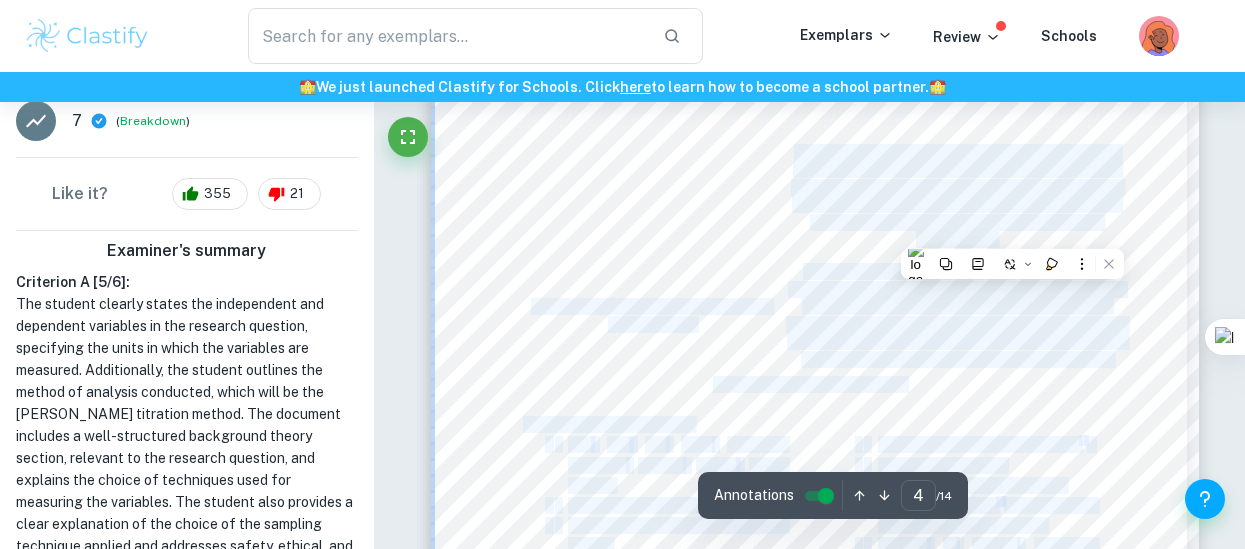 scroll, scrollTop: 3567, scrollLeft: 0, axis: vertical 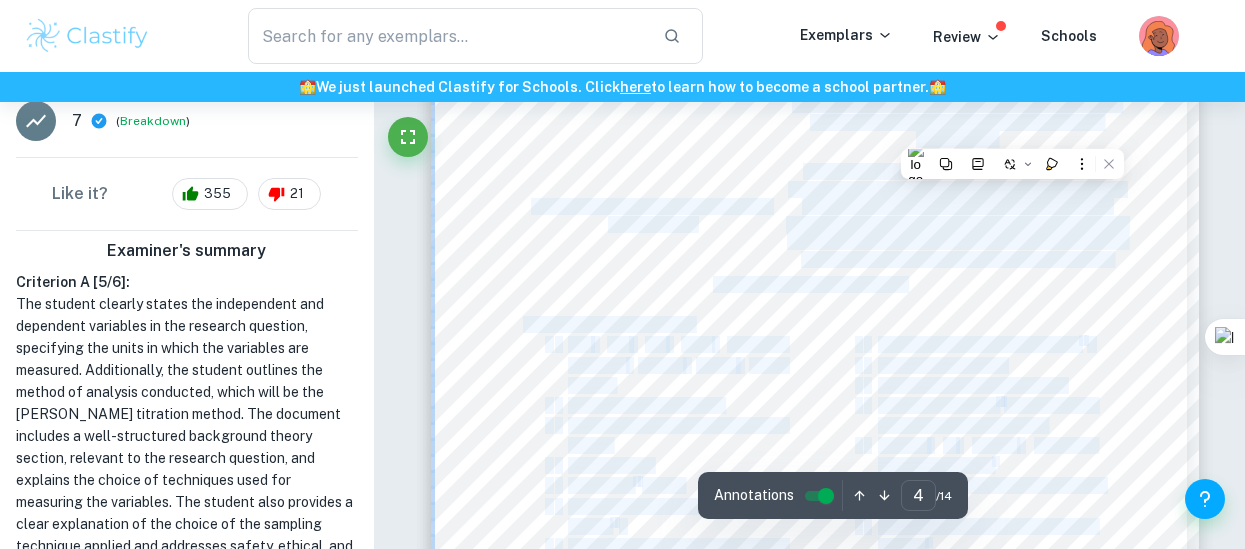 click on "Temperature of the environment and of" at bounding box center (651, 206) 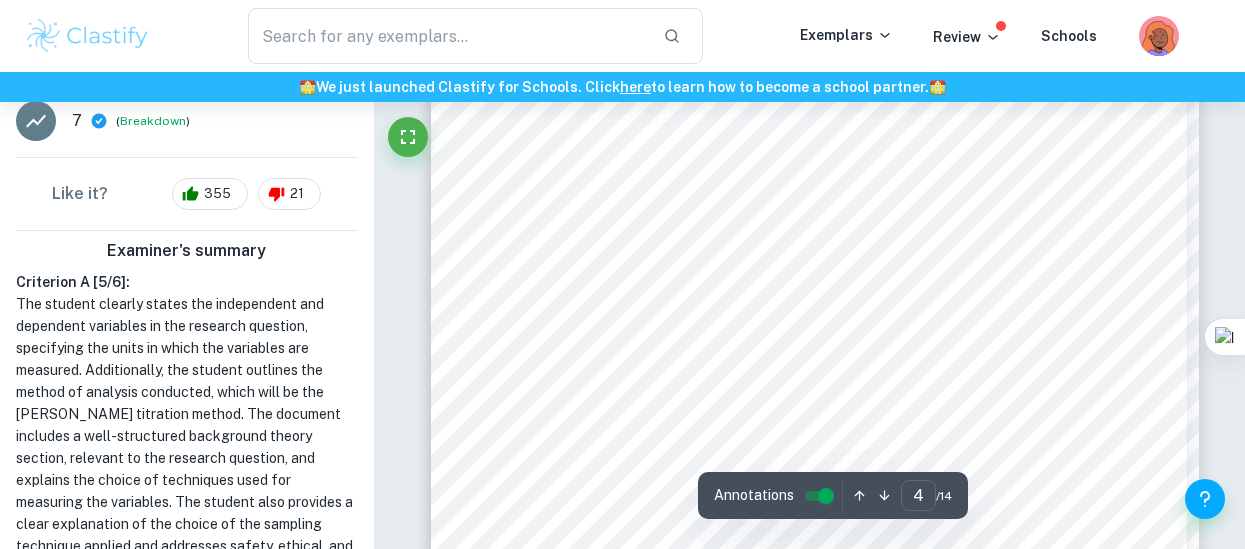 scroll, scrollTop: 3434, scrollLeft: 0, axis: vertical 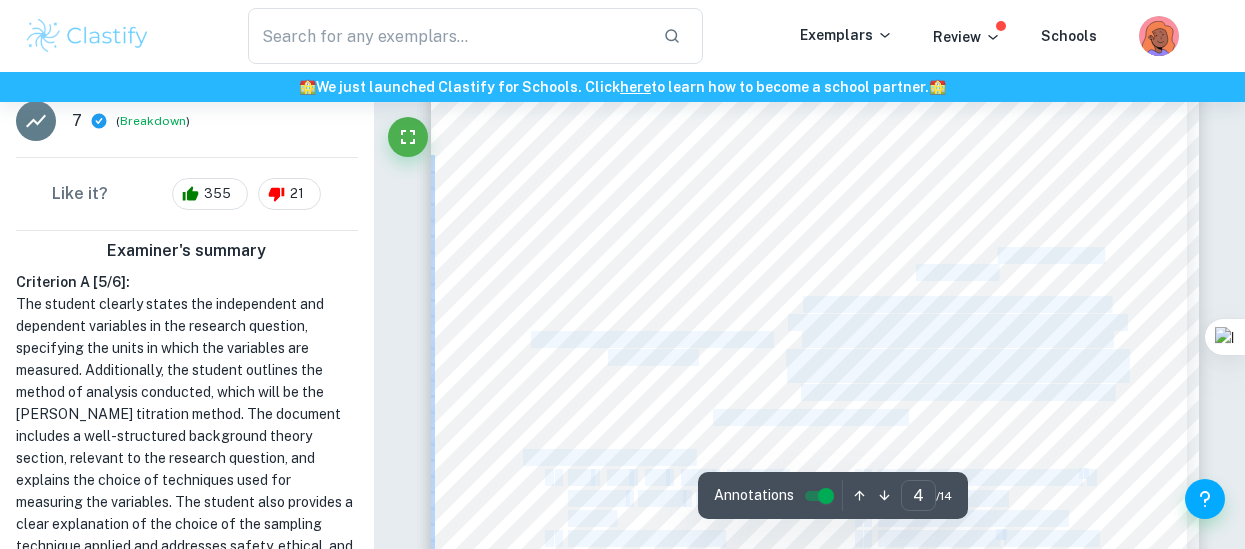 drag, startPoint x: 791, startPoint y: 181, endPoint x: 1005, endPoint y: 251, distance: 225.15773 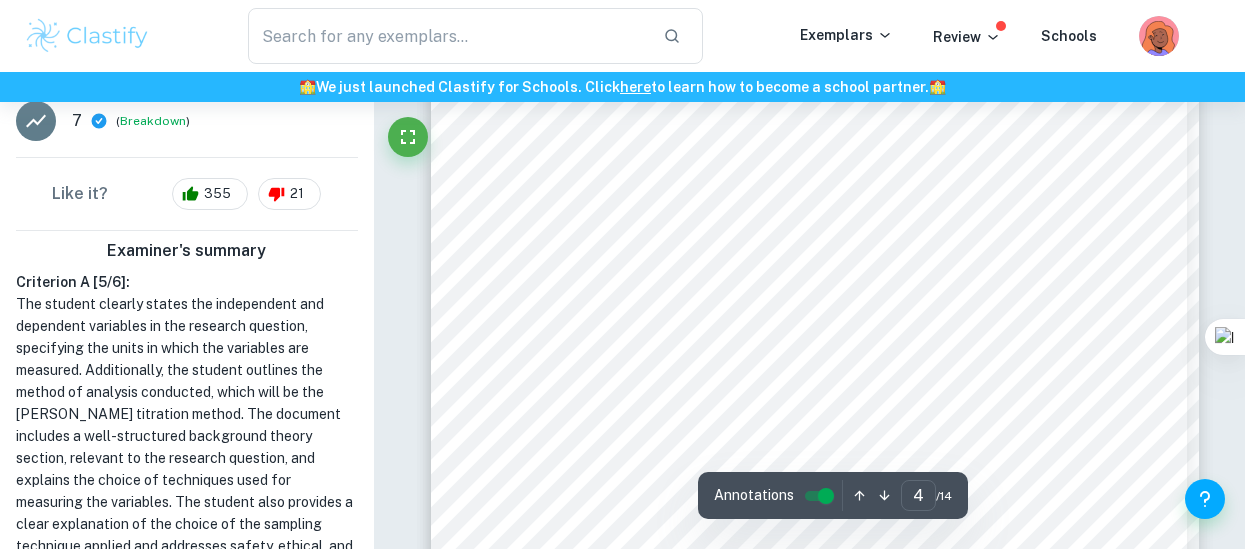 click on "as most compounds involved used were not in a" at bounding box center (956, 255) 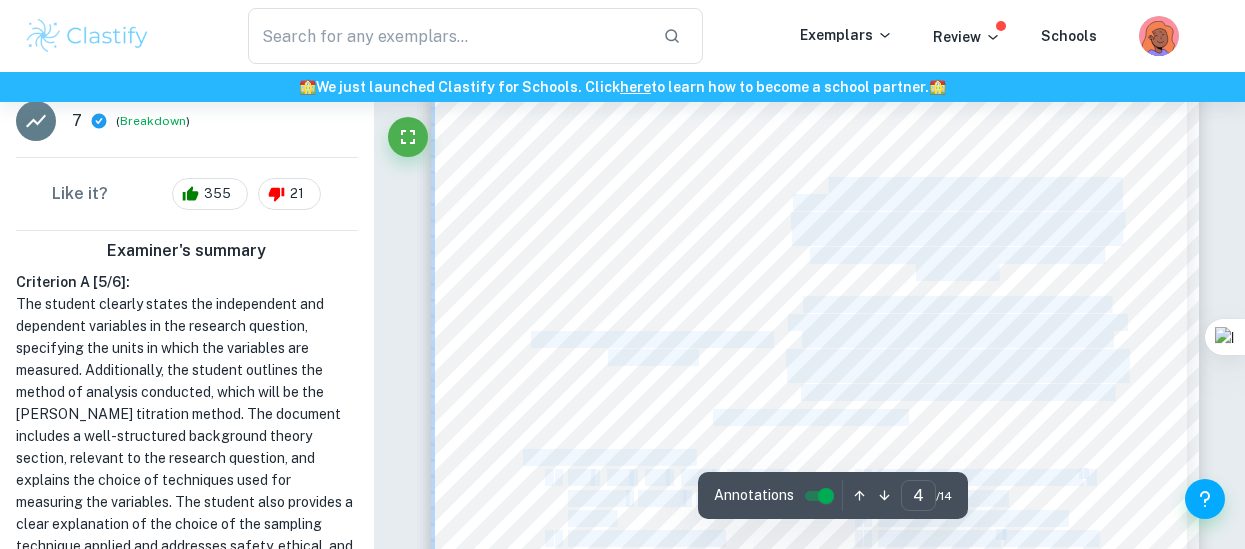 drag, startPoint x: 915, startPoint y: 234, endPoint x: 811, endPoint y: 185, distance: 114.96521 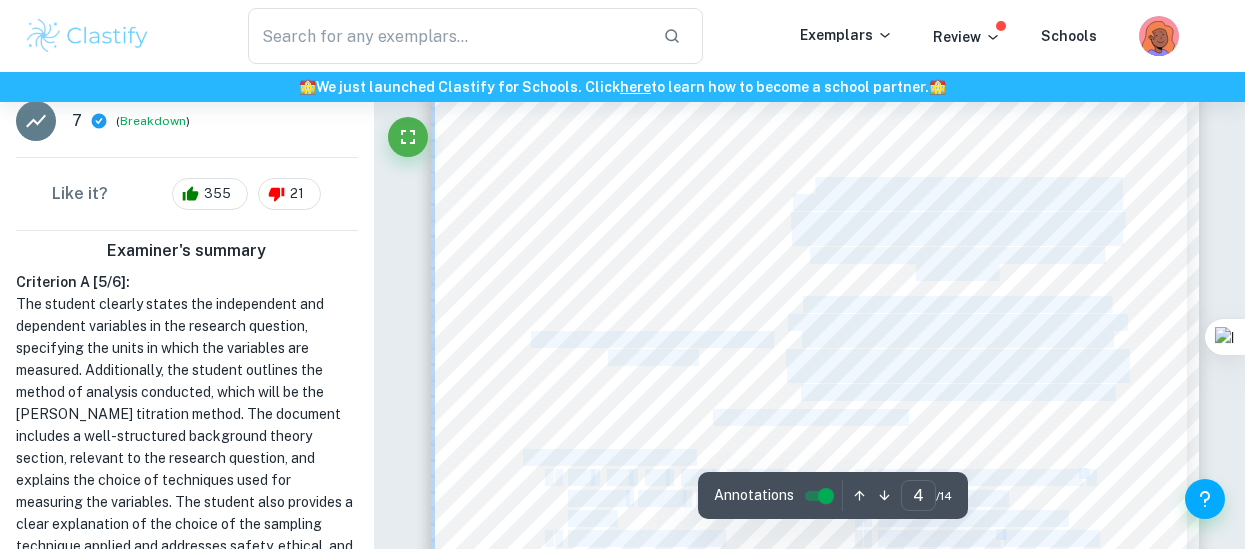 click on "Pressure could not have been controlled under school" at bounding box center (956, 185) 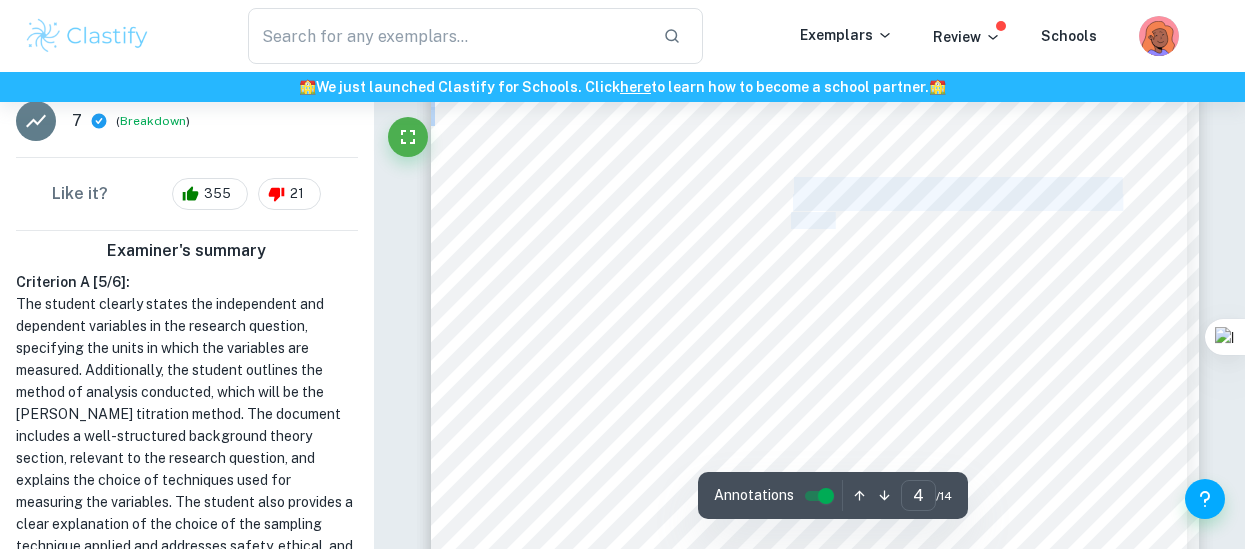 drag, startPoint x: 796, startPoint y: 185, endPoint x: 835, endPoint y: 222, distance: 53.75872 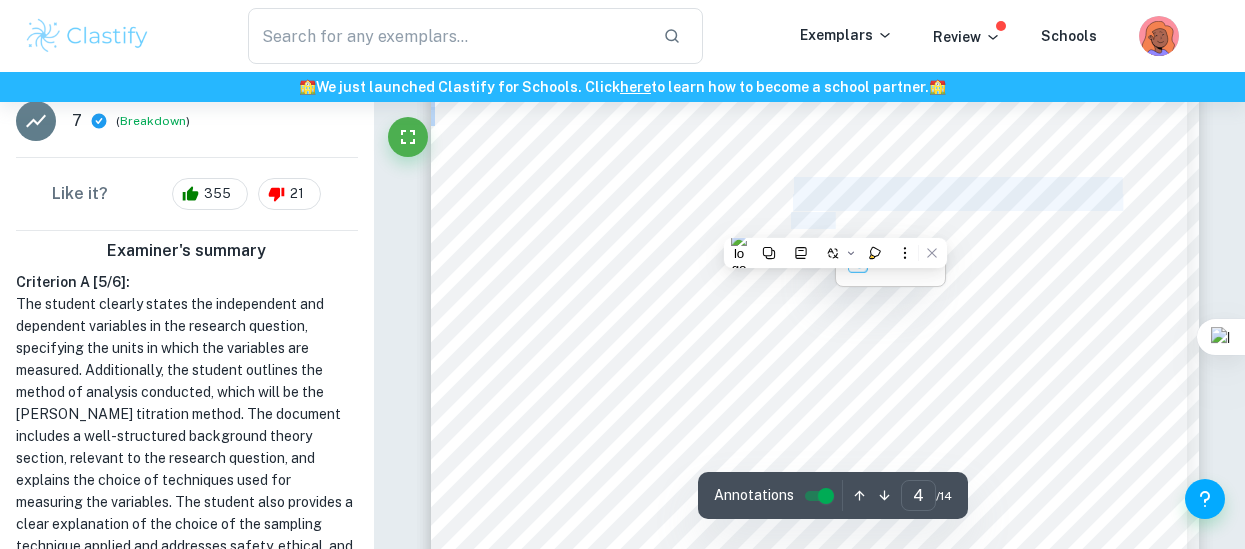 copy on "Pressure could not have been controlled under school laboratory conditions, which could have impacted the results." 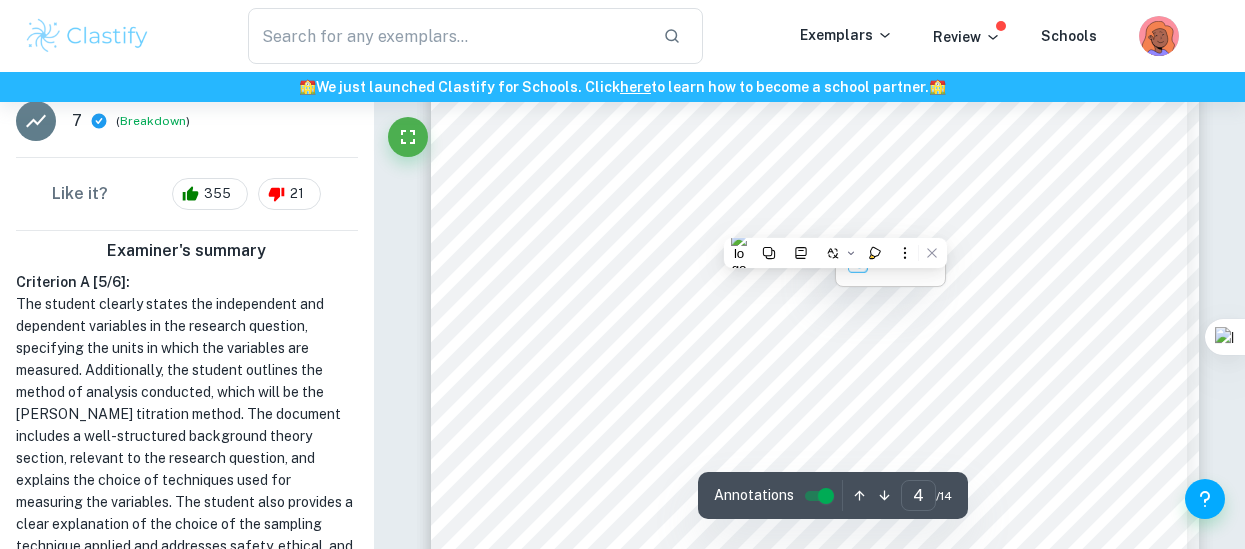 click on "Nevertheless, as all water samples were treated with the" at bounding box center [956, 357] 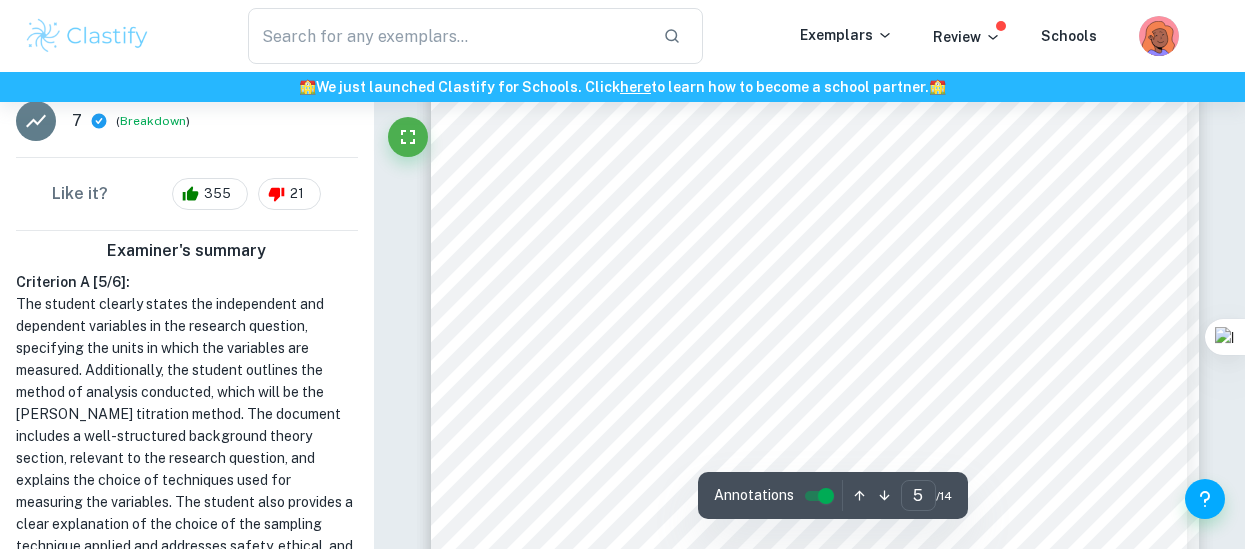 scroll, scrollTop: 4687, scrollLeft: 0, axis: vertical 